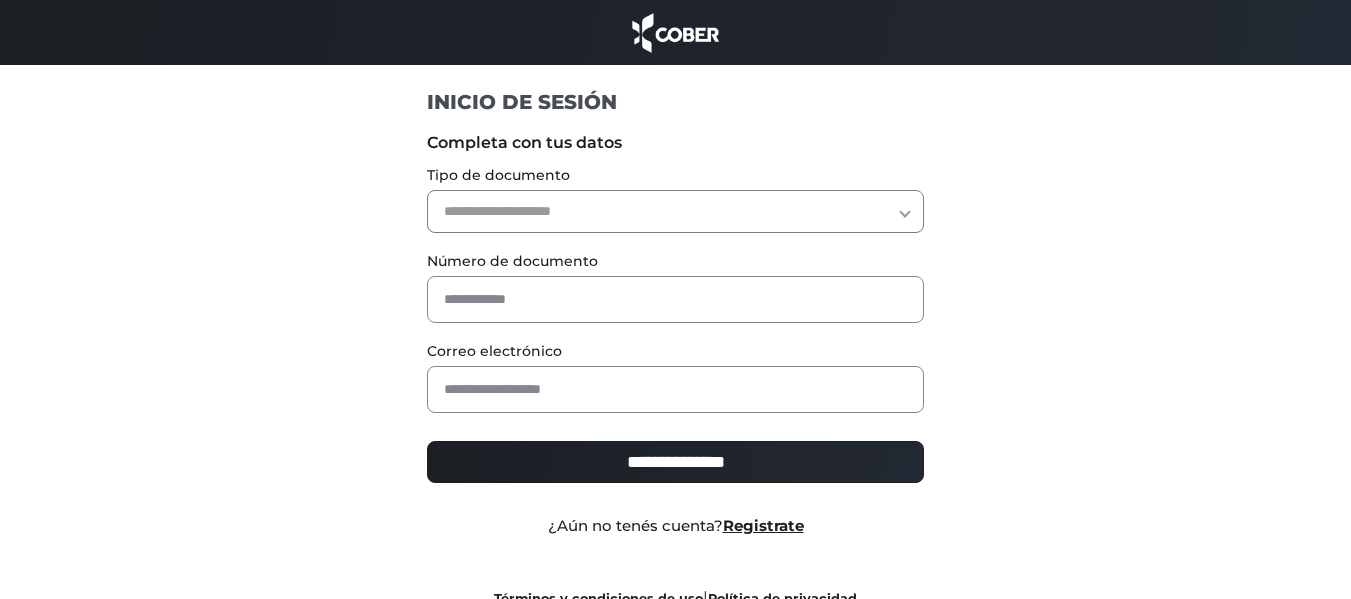 scroll, scrollTop: 0, scrollLeft: 0, axis: both 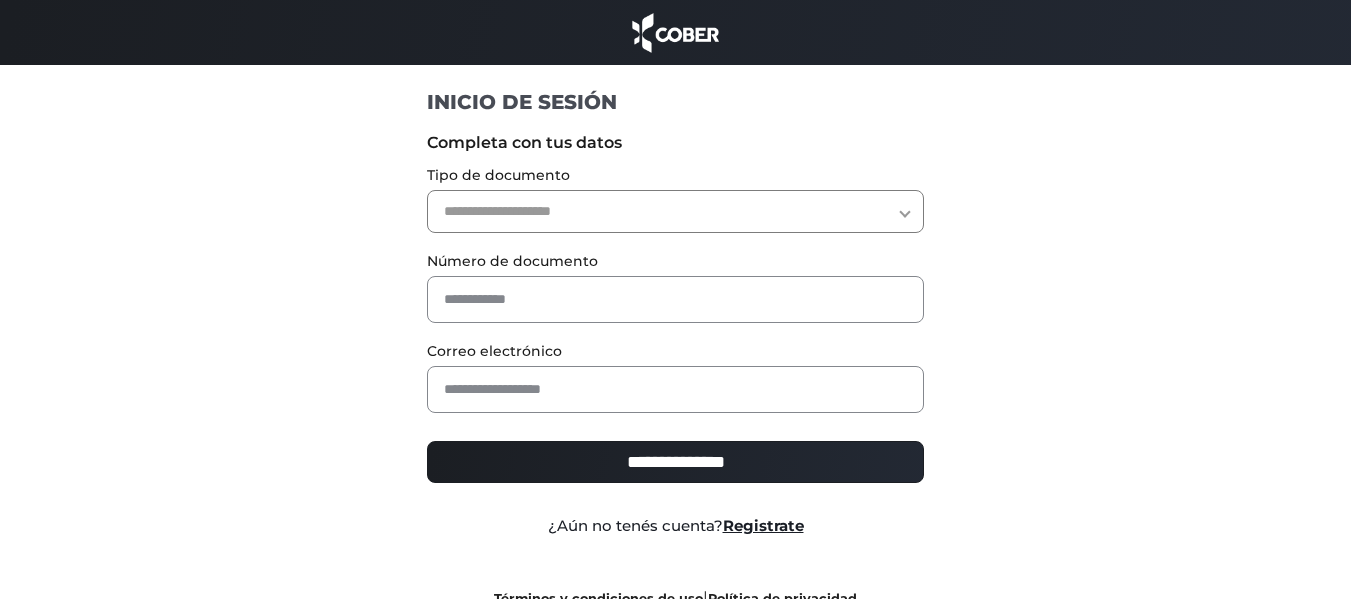 click on "**********" at bounding box center [675, 211] 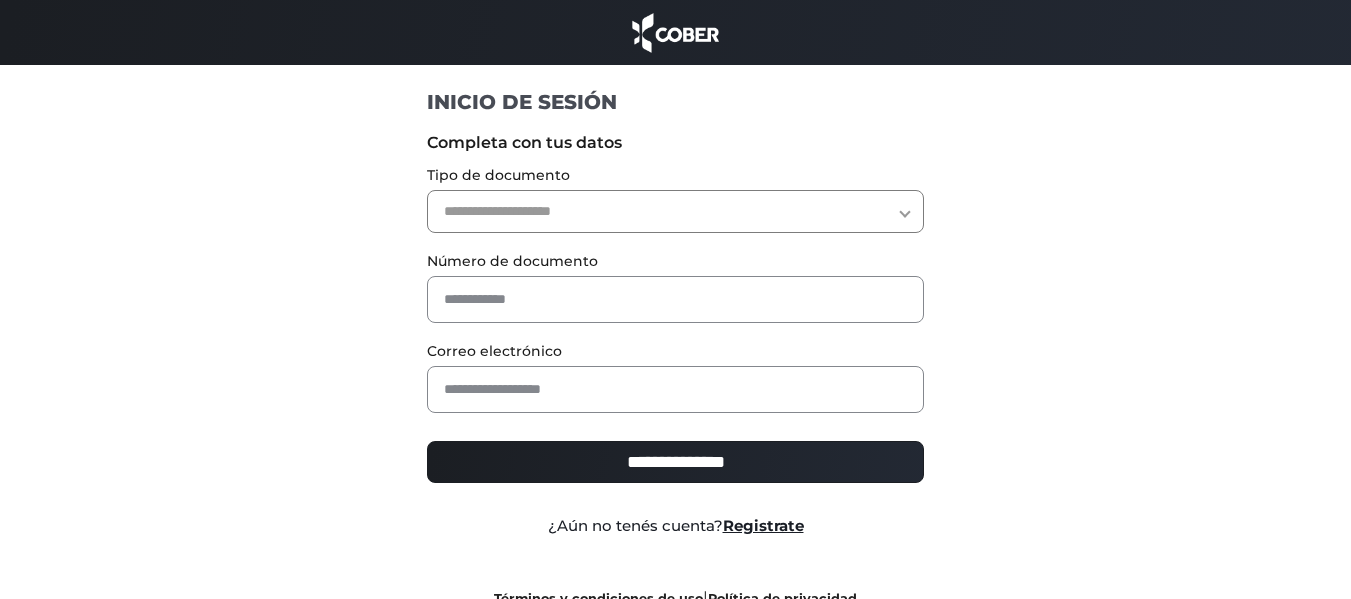 select on "***" 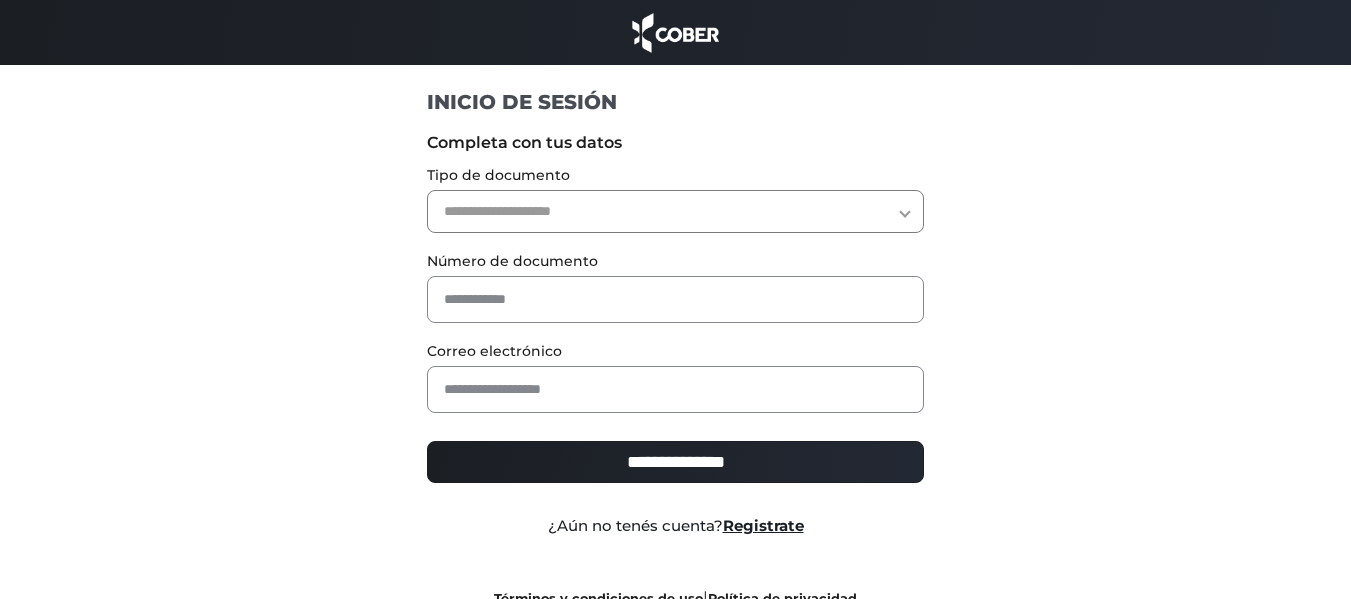 click on "**********" at bounding box center (675, 211) 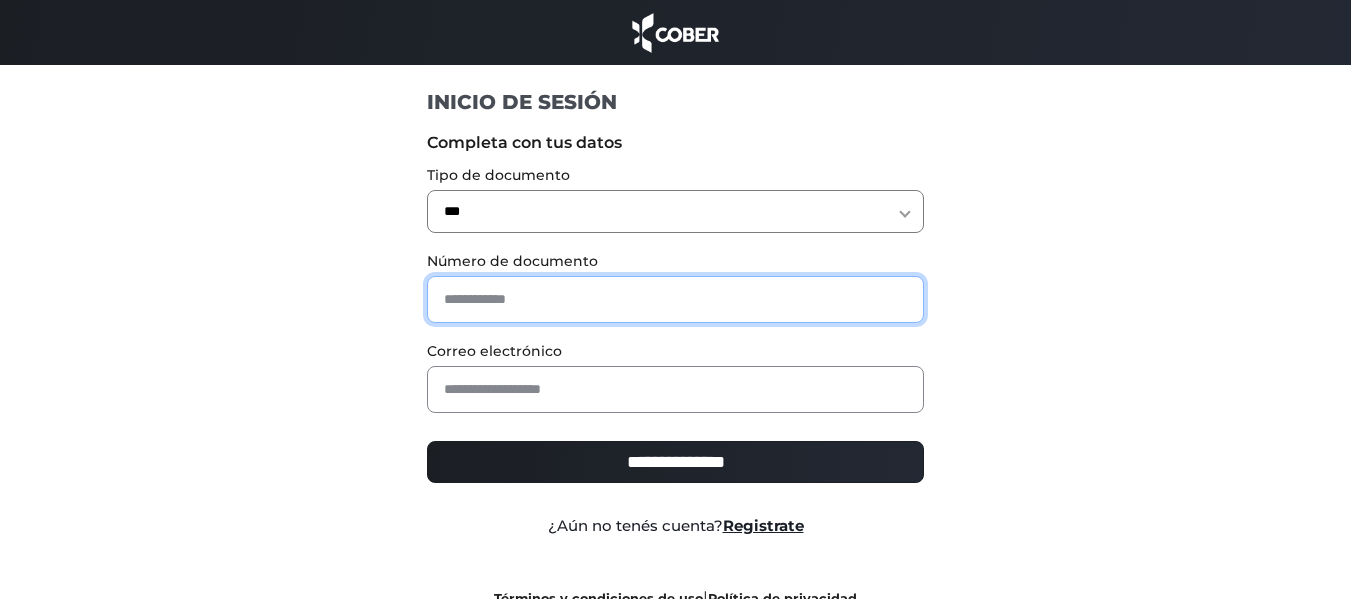 click at bounding box center [675, 299] 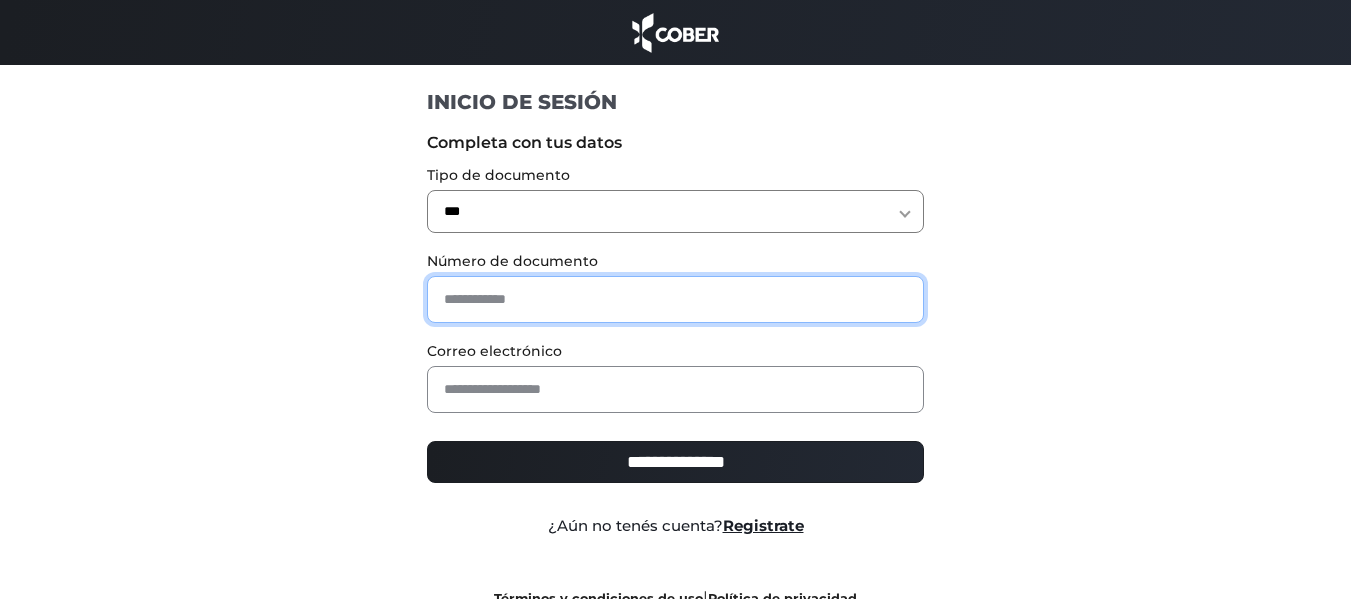 type on "*******" 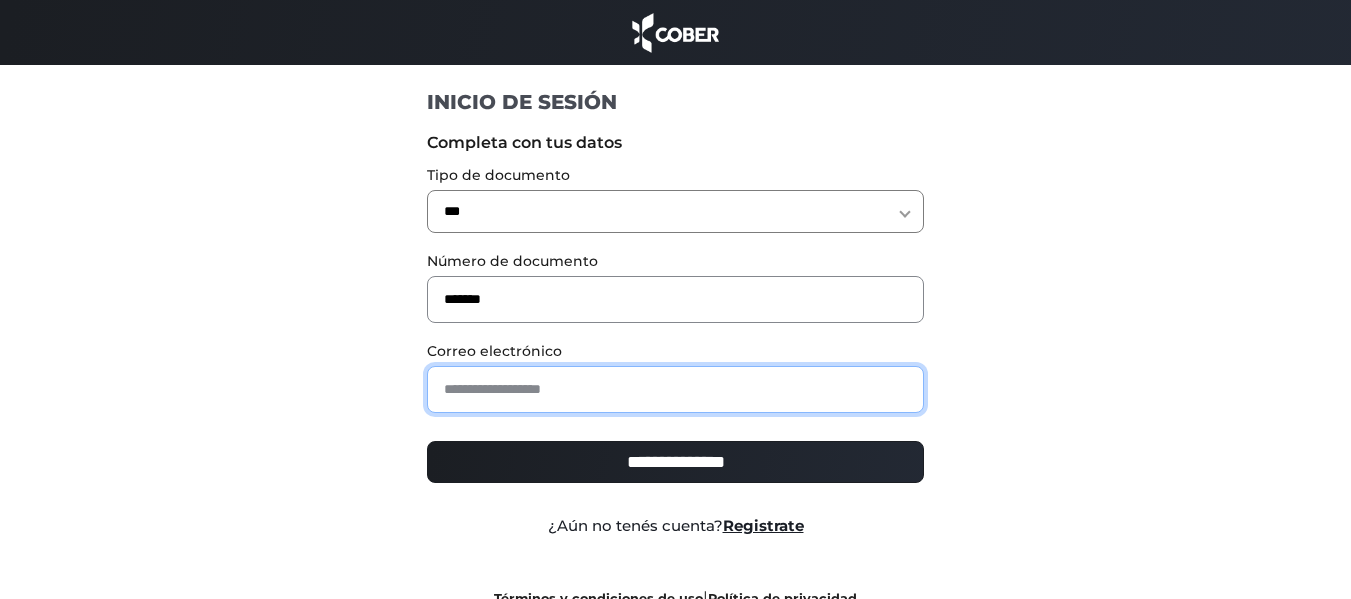 click at bounding box center [675, 389] 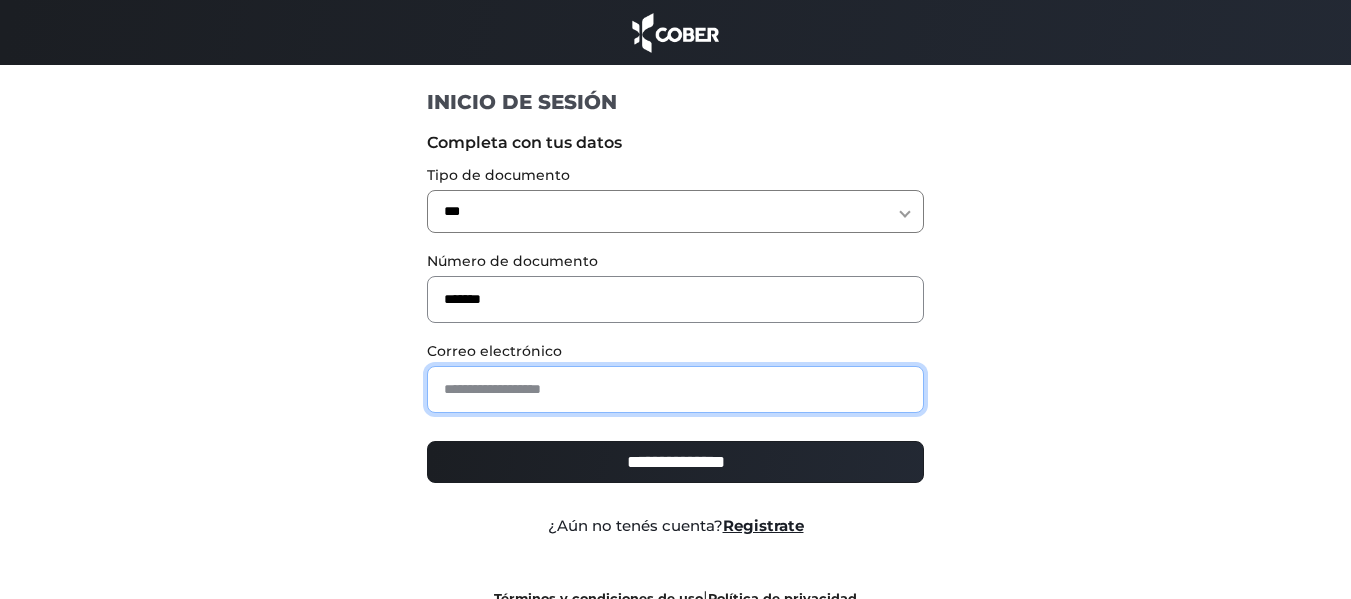 type on "**********" 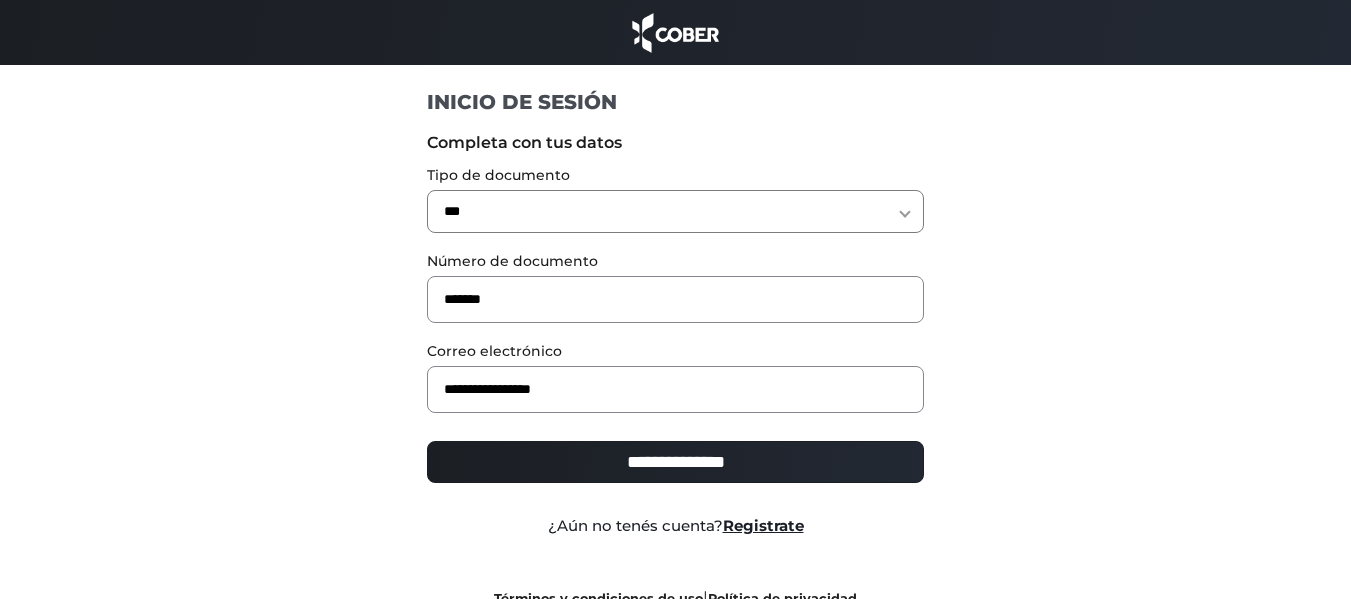 click on "**********" at bounding box center [675, 462] 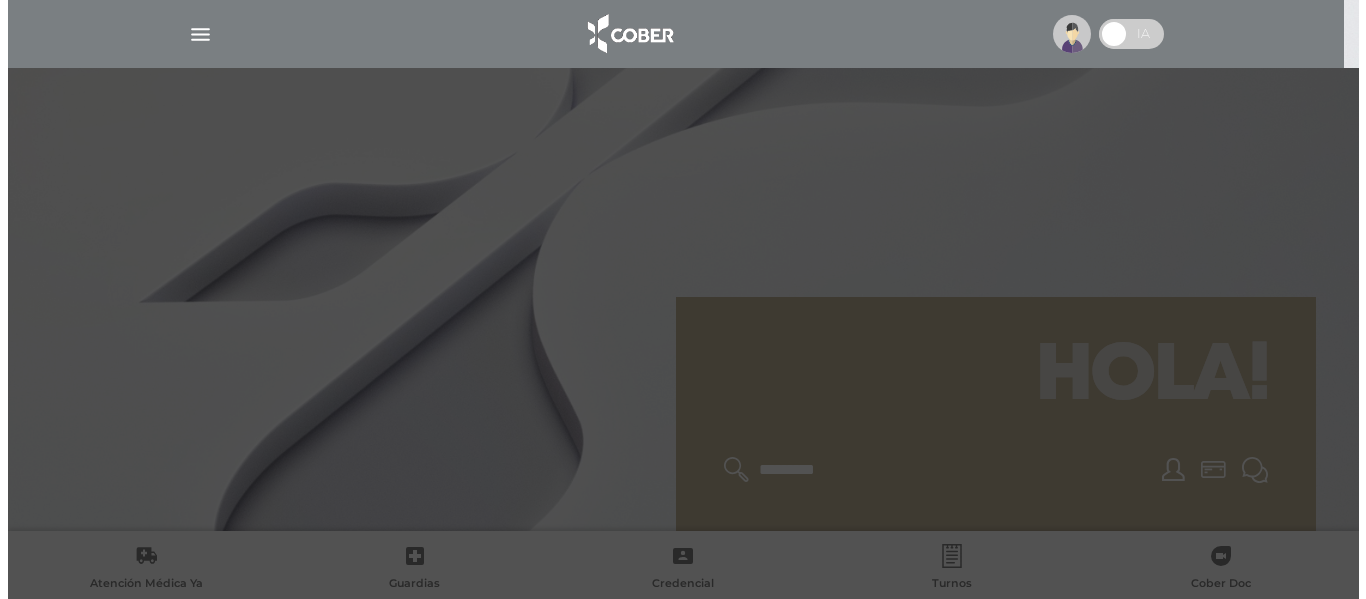 scroll, scrollTop: 0, scrollLeft: 0, axis: both 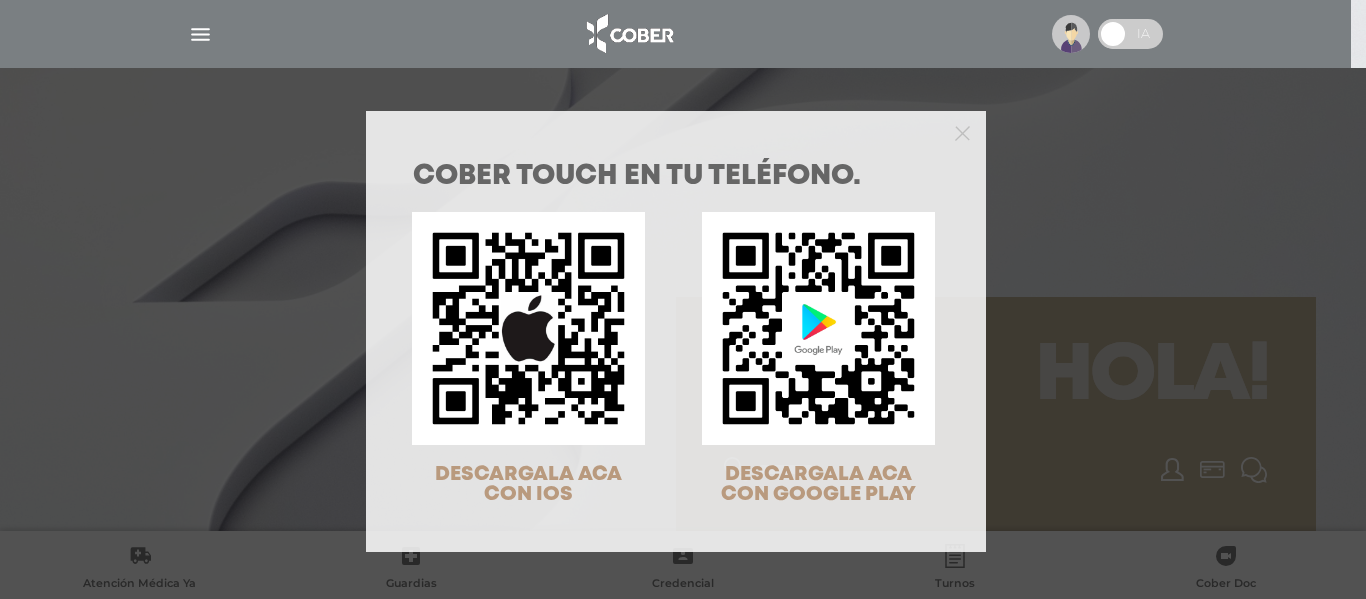 click on "COBER TOUCH en tu teléfono.
DESCARGALA ACA CON IOS
DESCARGALA ACA CON GOOGLE PLAY" at bounding box center (683, 299) 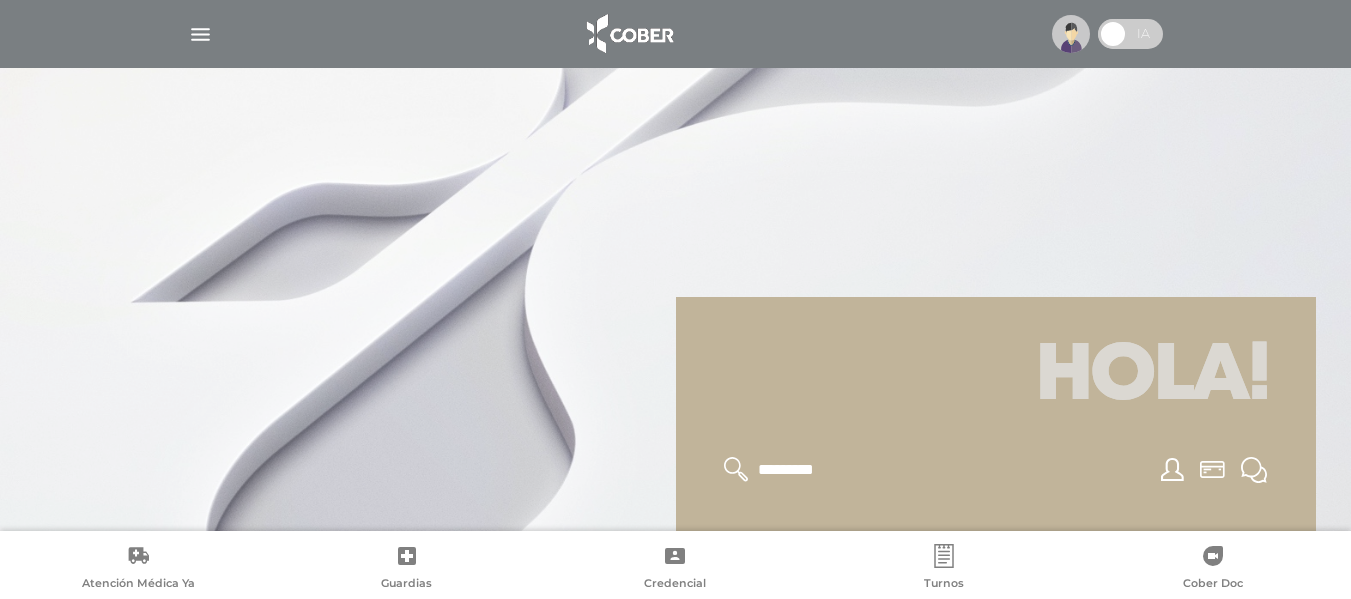 click at bounding box center [200, 34] 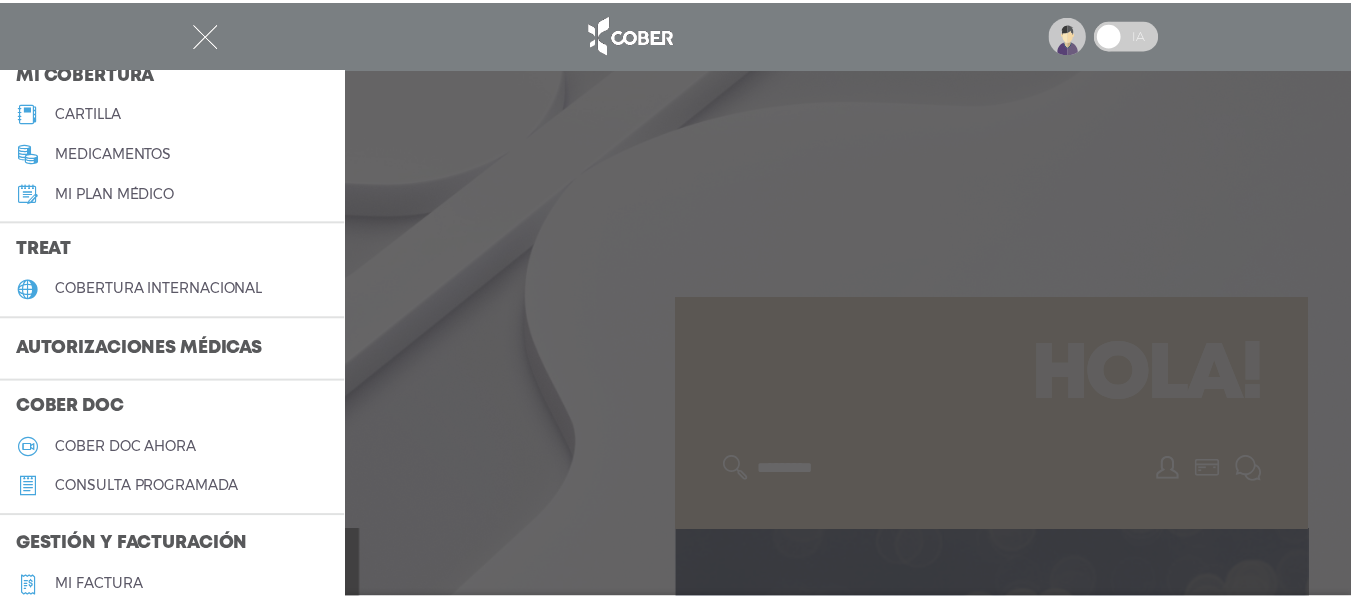 scroll, scrollTop: 300, scrollLeft: 0, axis: vertical 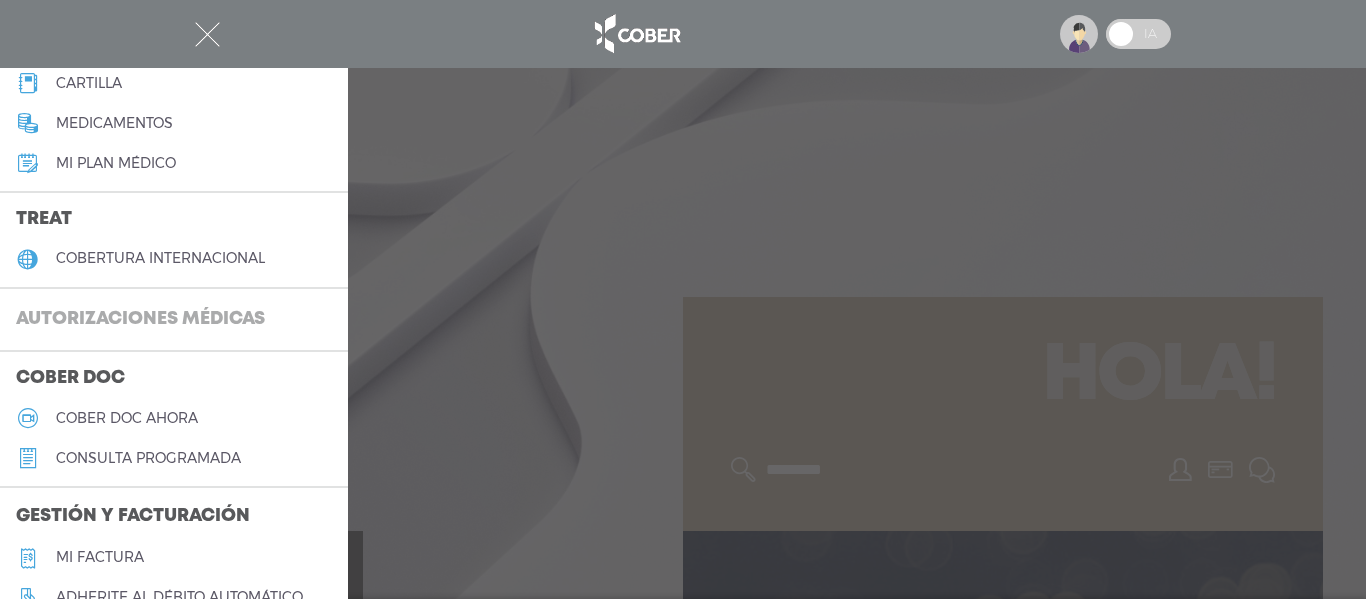 click on "Autorizaciones médicas" at bounding box center (140, 320) 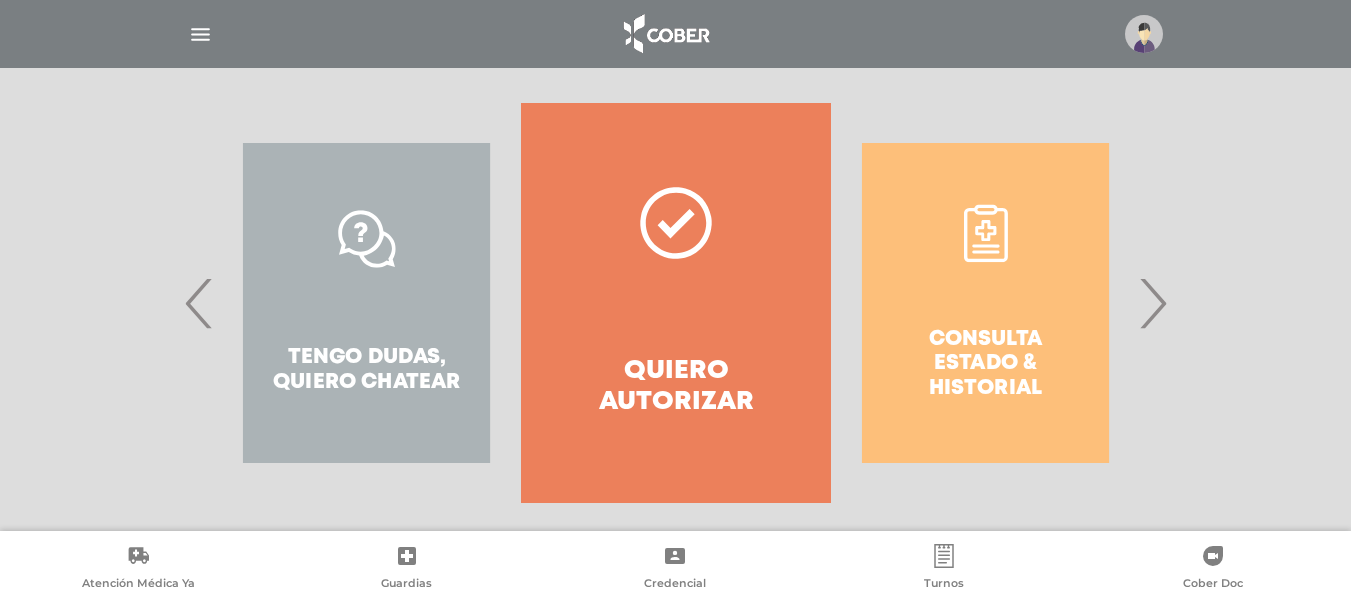scroll, scrollTop: 400, scrollLeft: 0, axis: vertical 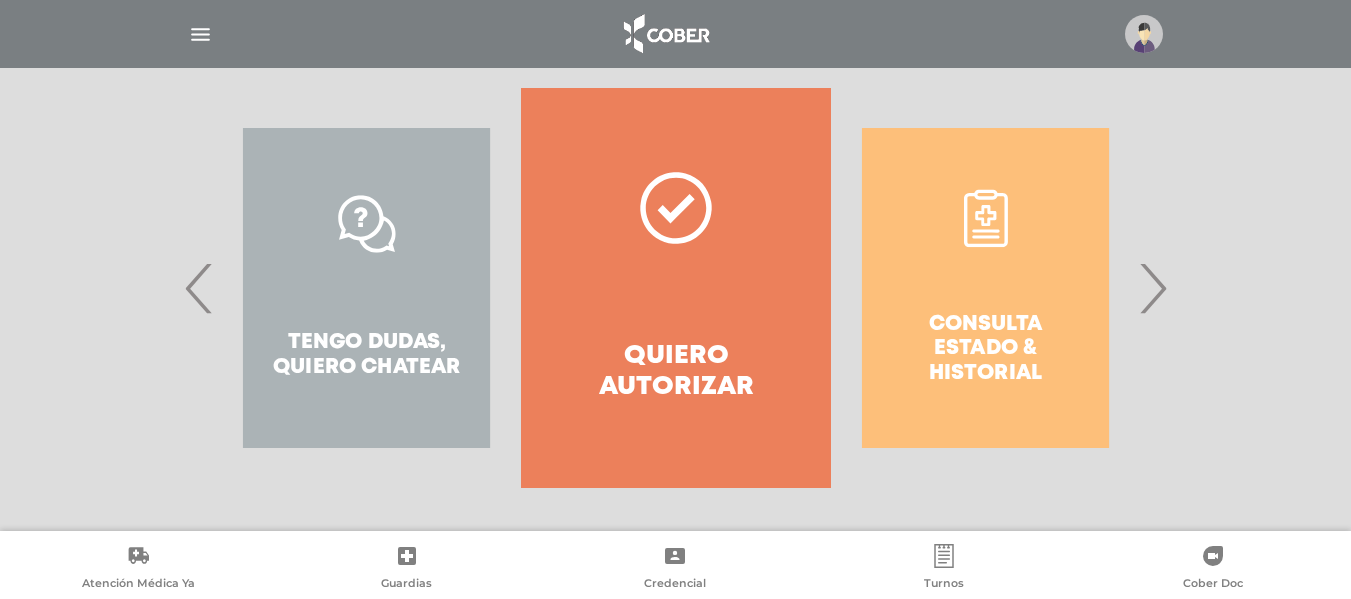 click on "›" at bounding box center [1152, 288] 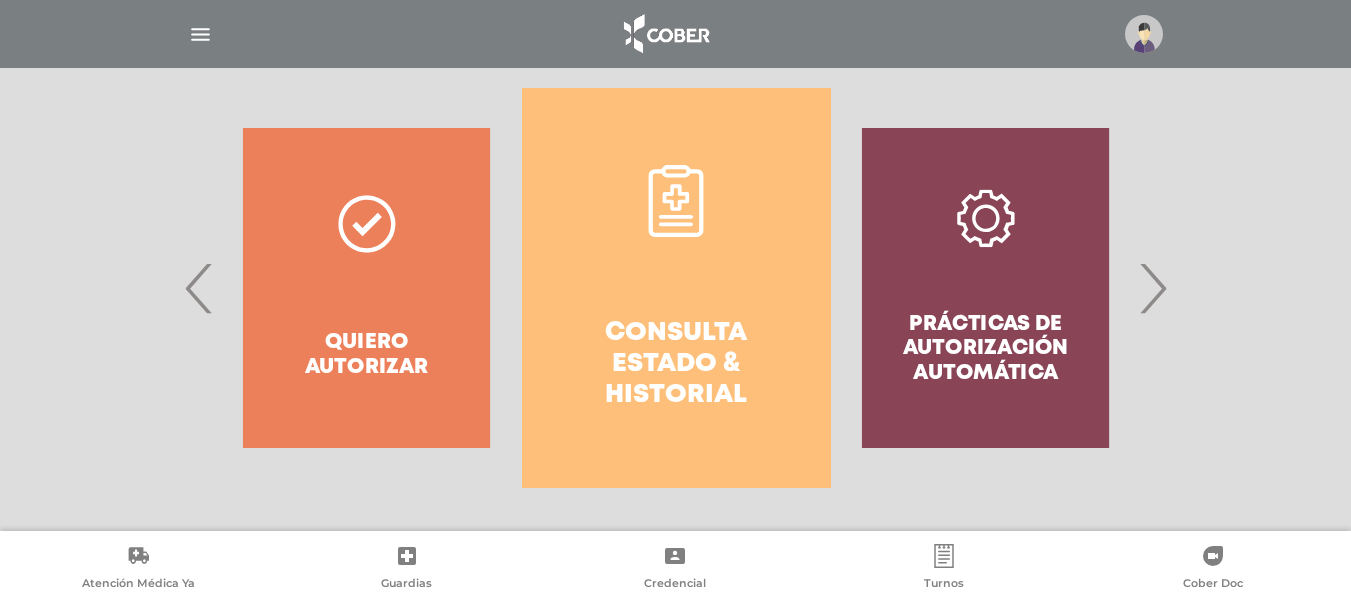 click on "Consulta estado & historial" at bounding box center [676, 288] 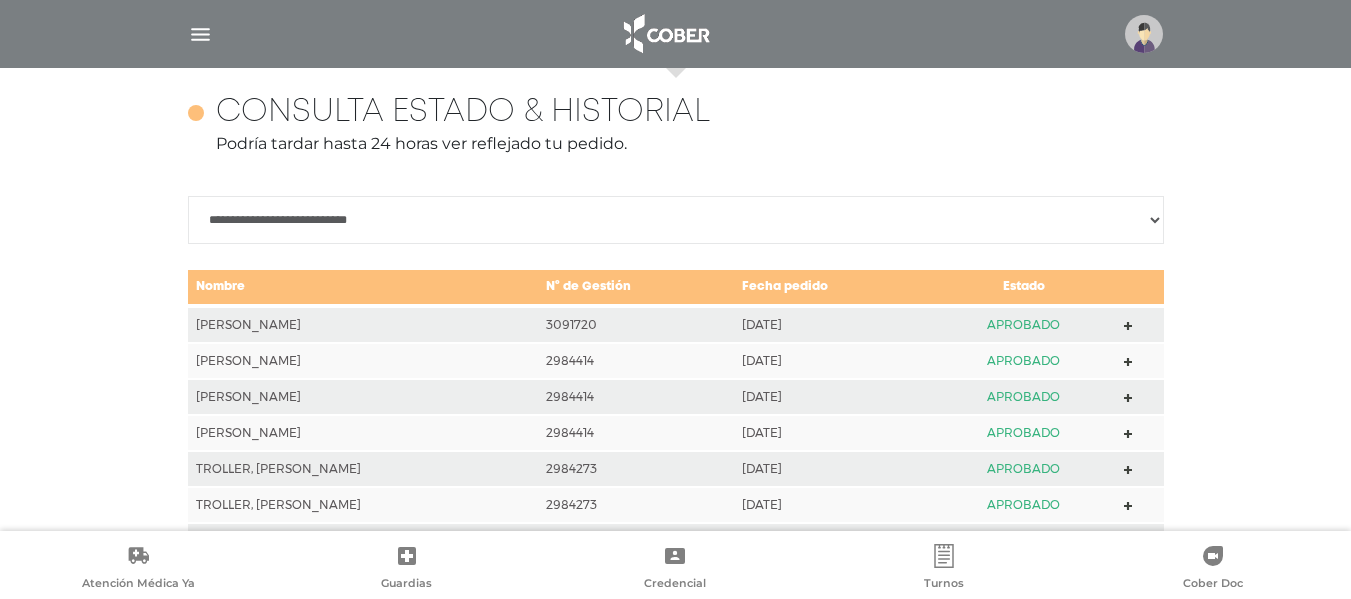 scroll, scrollTop: 888, scrollLeft: 0, axis: vertical 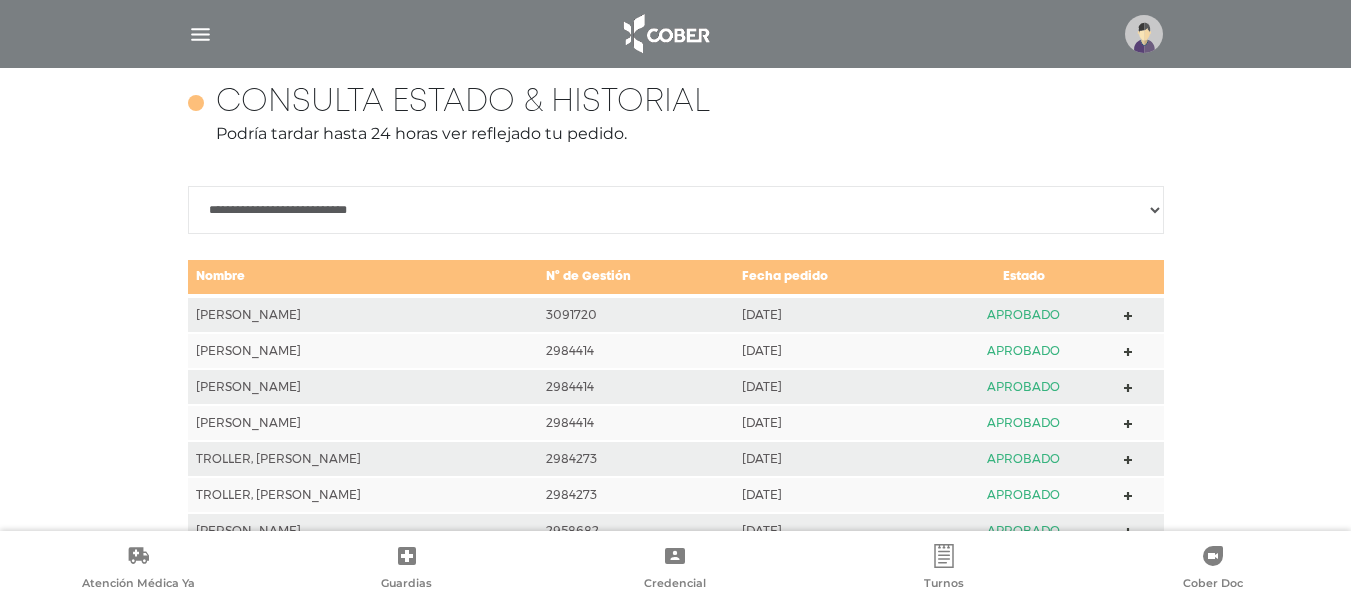 click at bounding box center [200, 34] 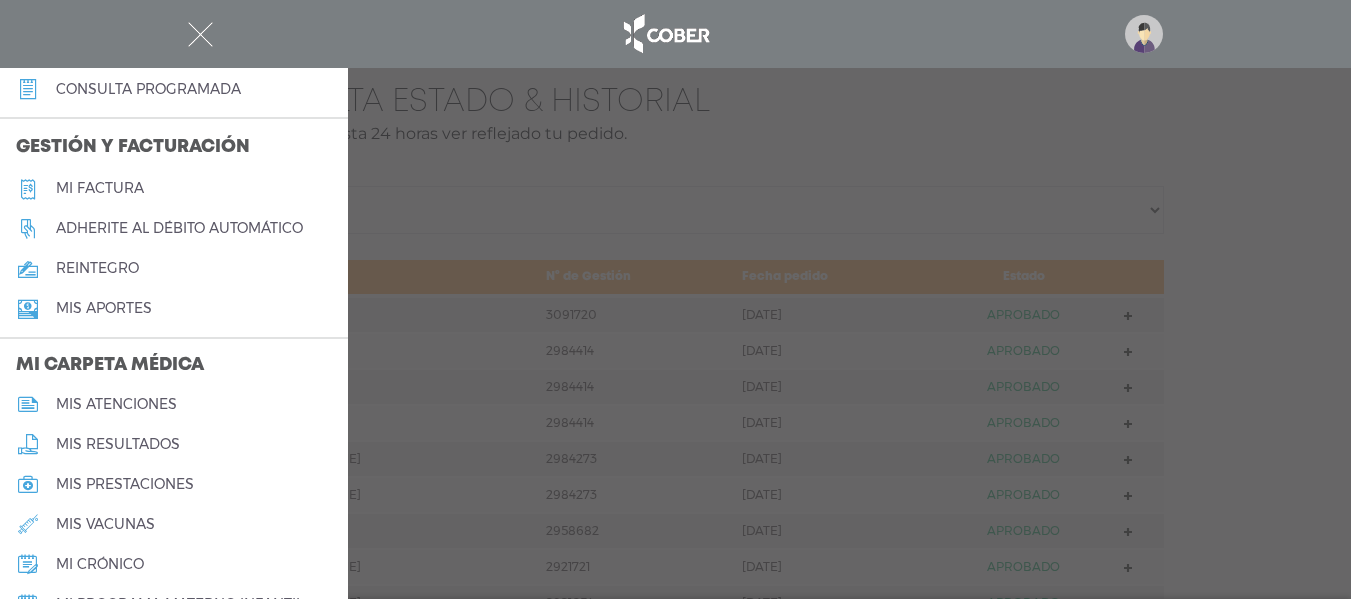 scroll, scrollTop: 700, scrollLeft: 0, axis: vertical 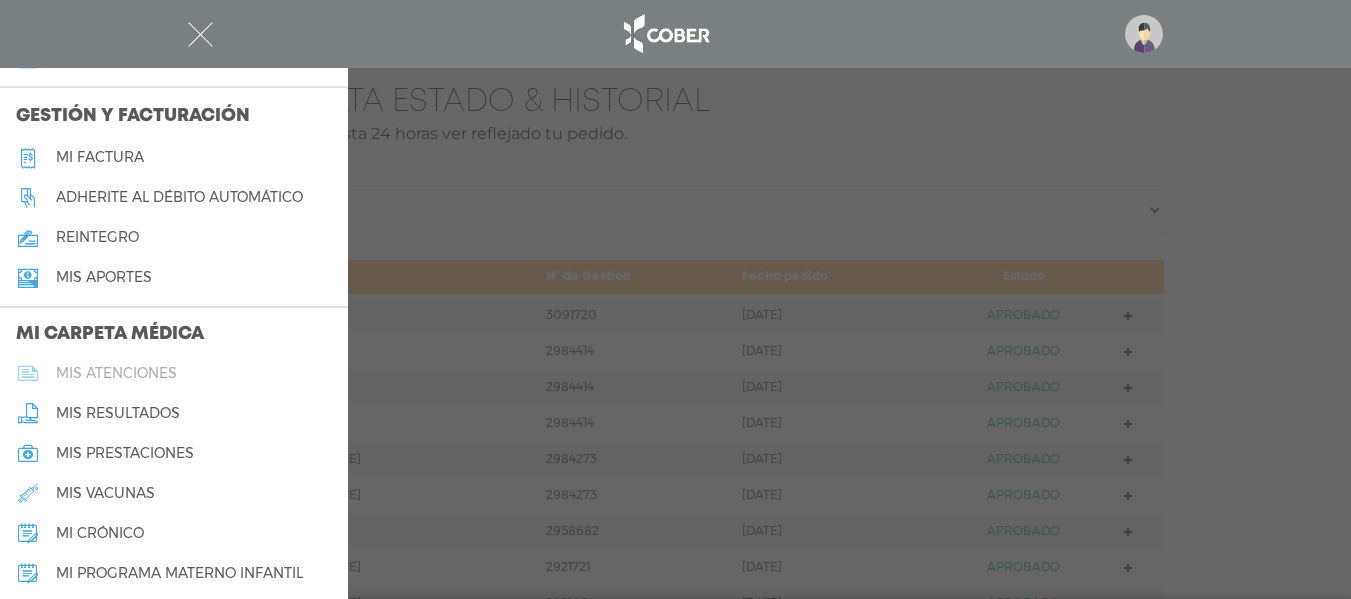 click on "mis atenciones" at bounding box center (116, 373) 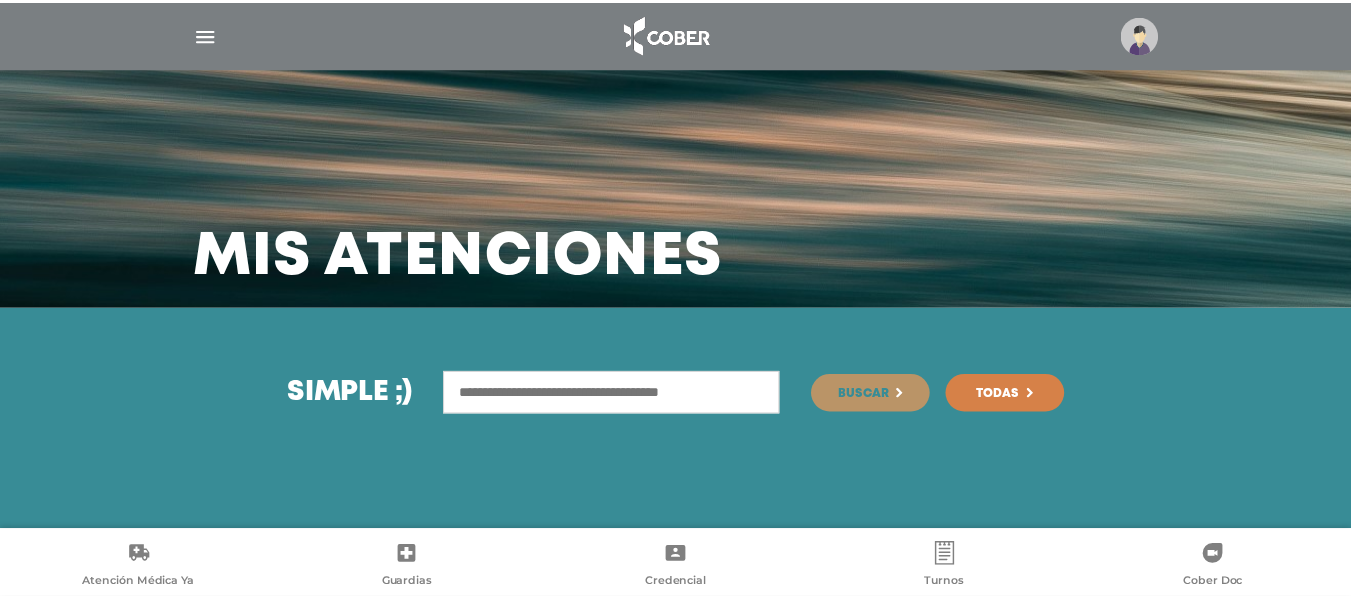 scroll, scrollTop: 0, scrollLeft: 0, axis: both 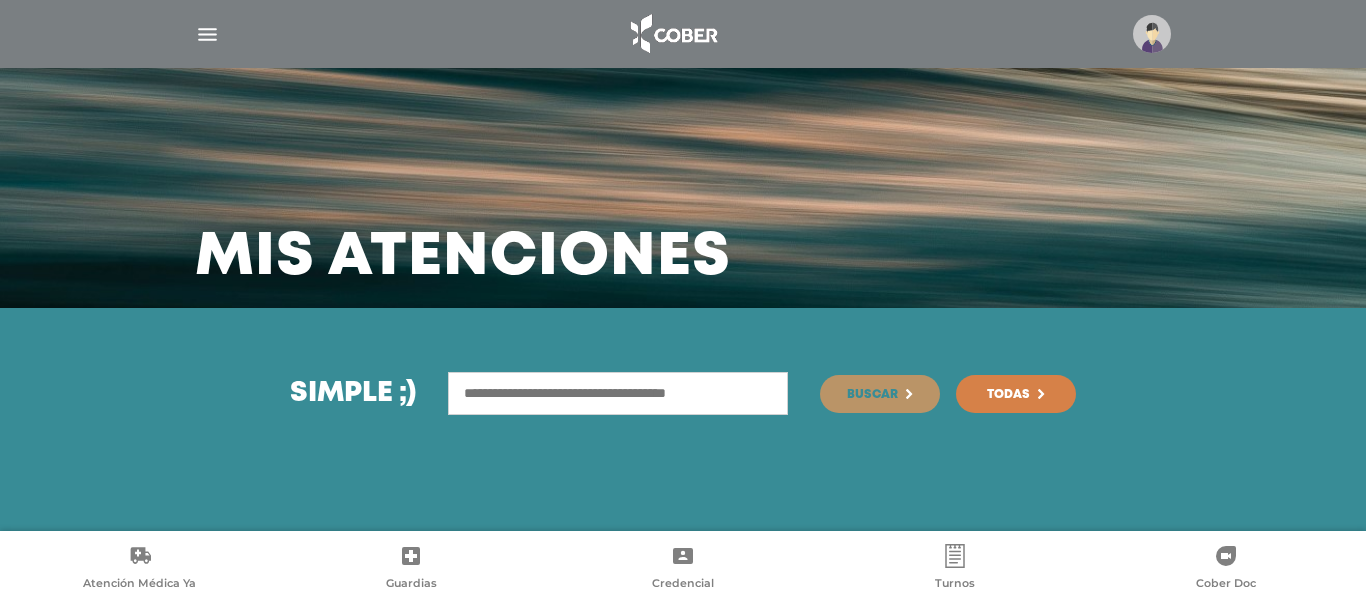 click at bounding box center [618, 393] 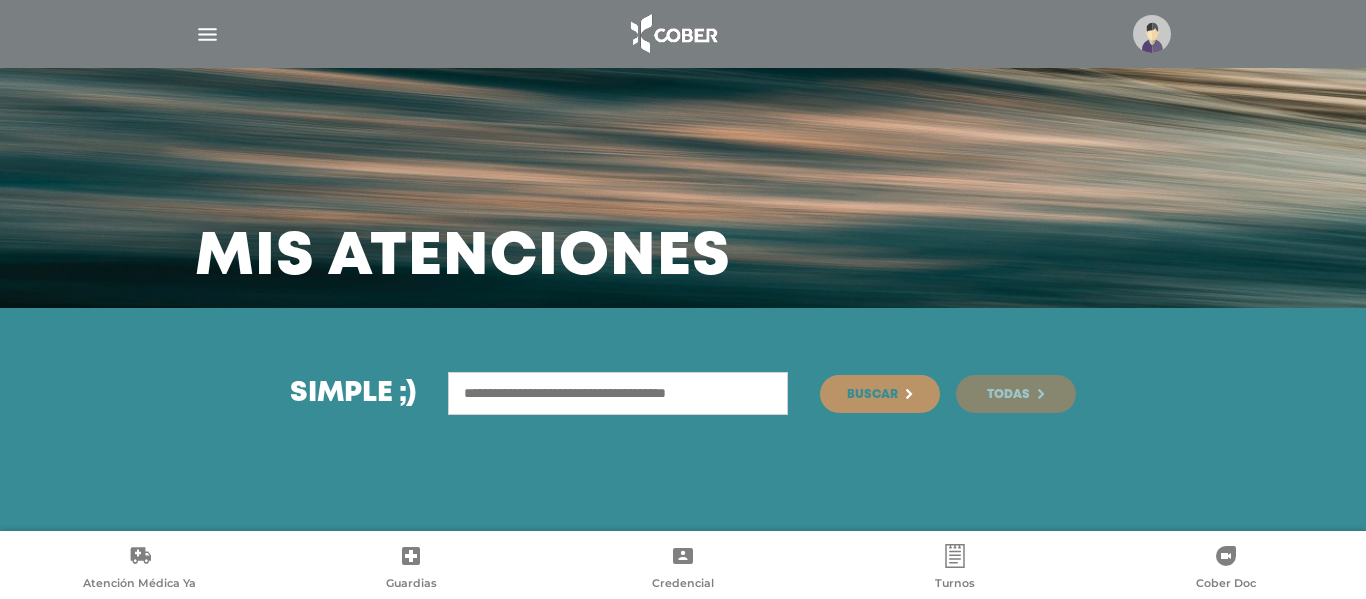 click on "Todas" at bounding box center (1016, 394) 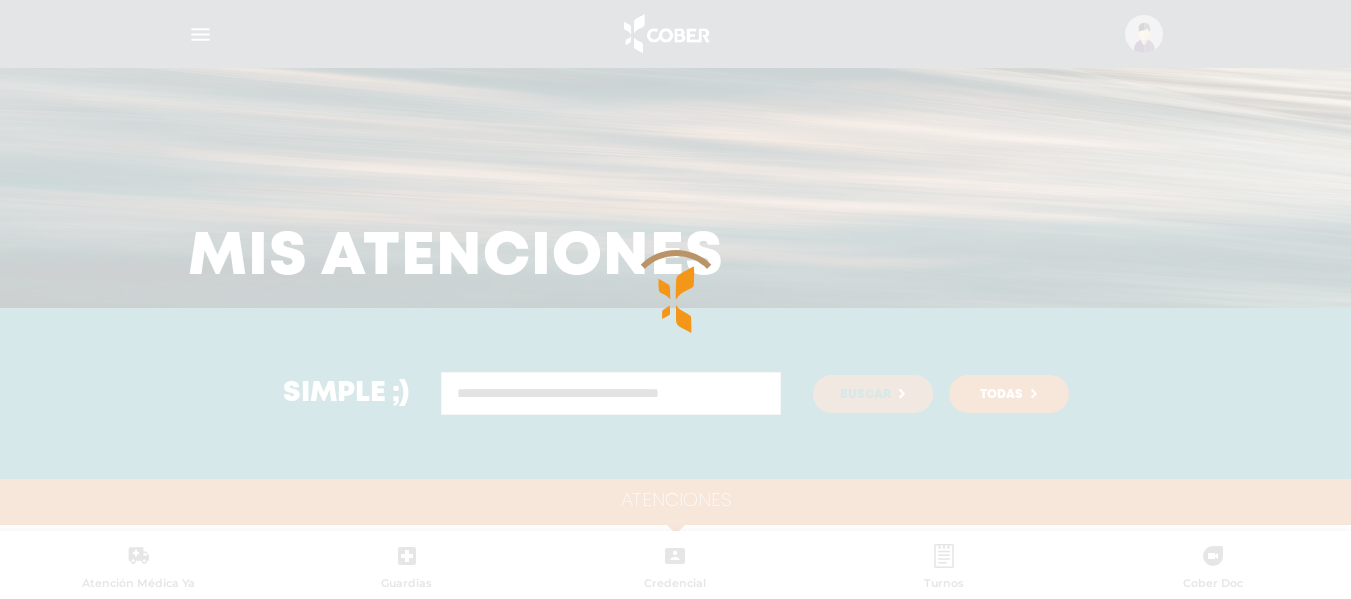 scroll, scrollTop: 18, scrollLeft: 0, axis: vertical 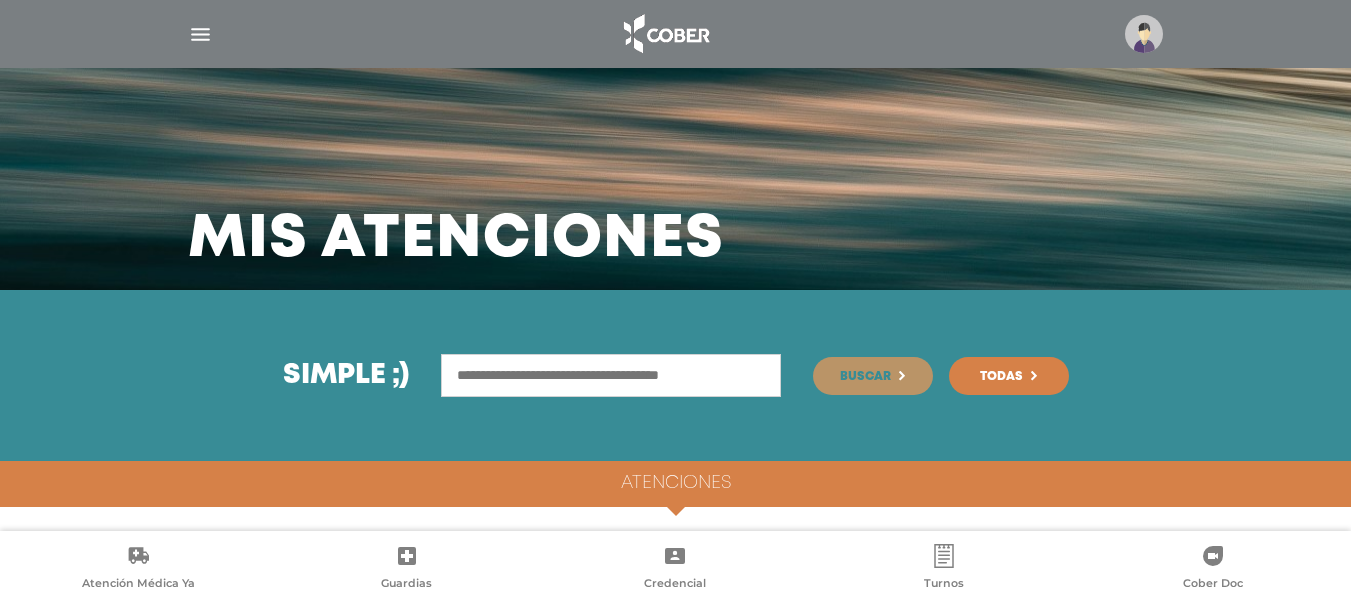 click on "Atenciones" at bounding box center [676, 484] 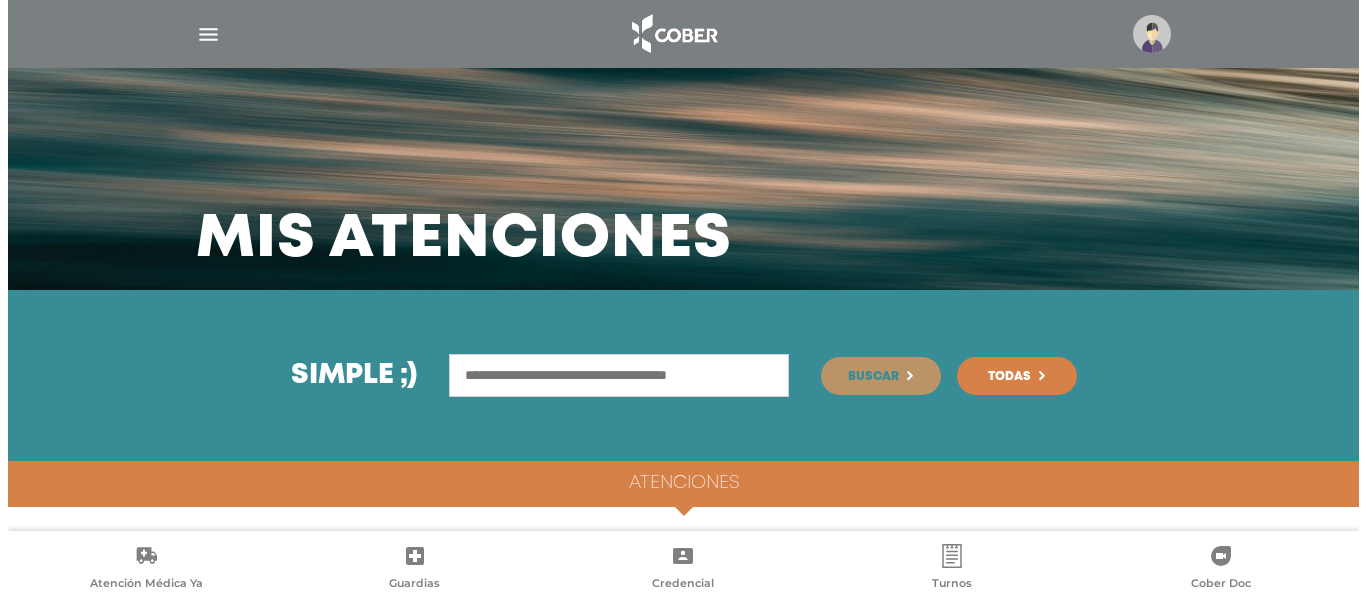 scroll, scrollTop: 0, scrollLeft: 0, axis: both 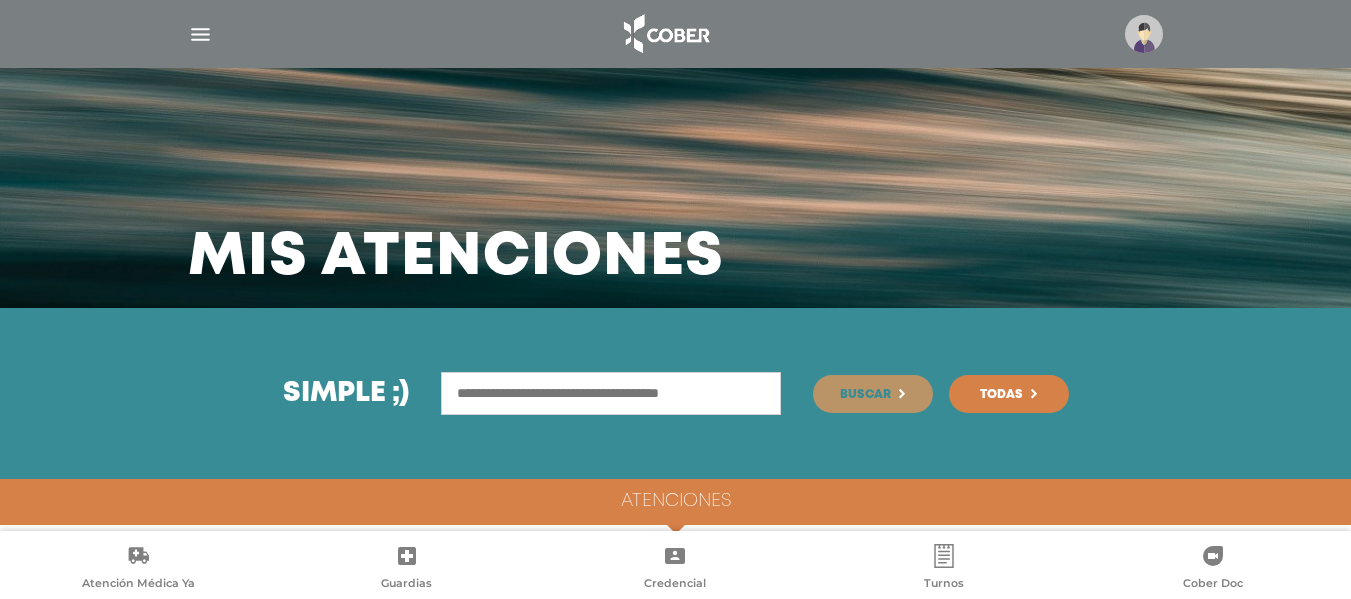 click at bounding box center (200, 34) 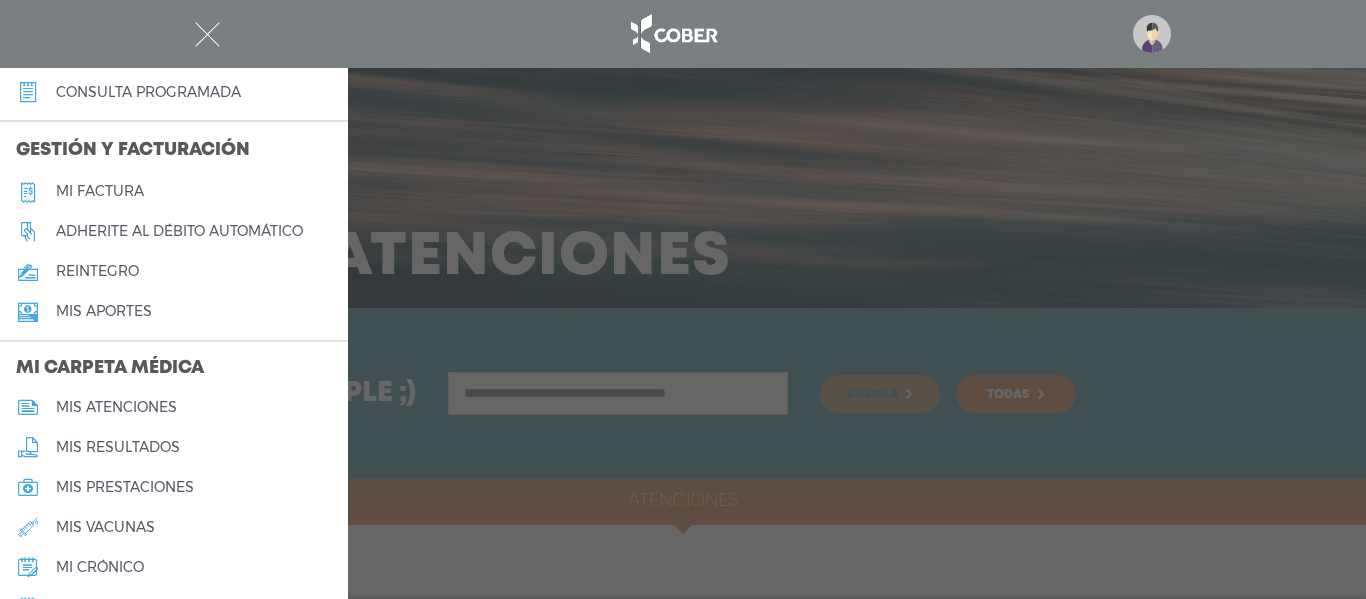 scroll, scrollTop: 700, scrollLeft: 0, axis: vertical 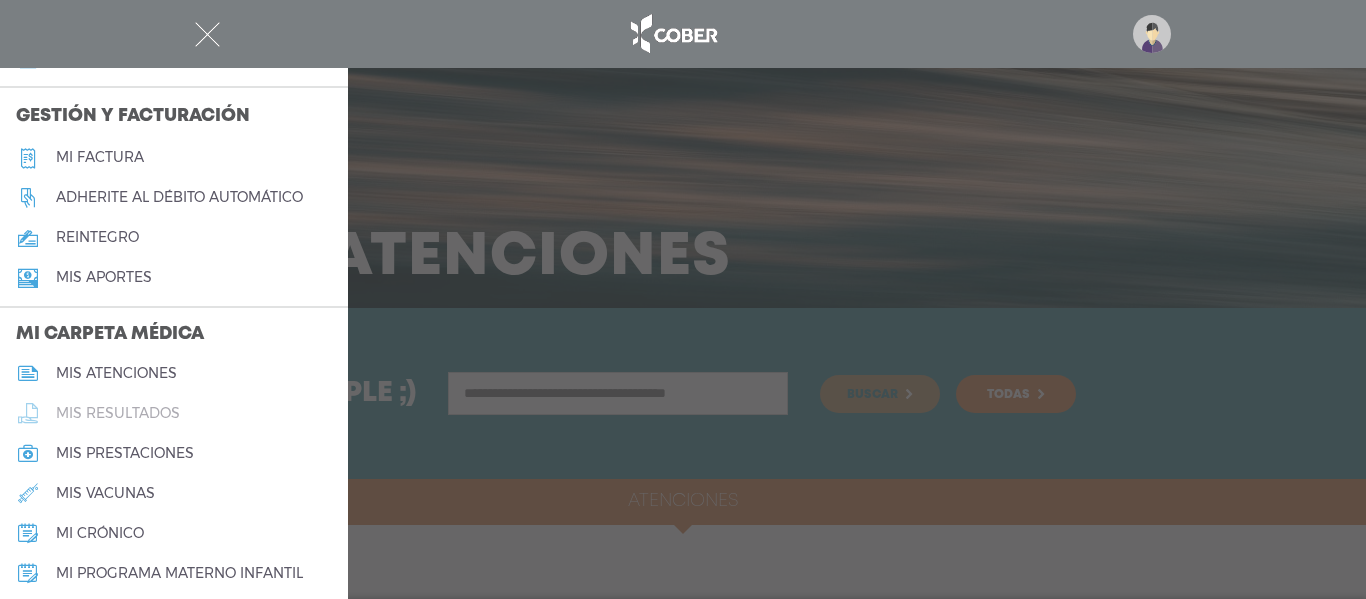 click on "mis resultados" at bounding box center [118, 413] 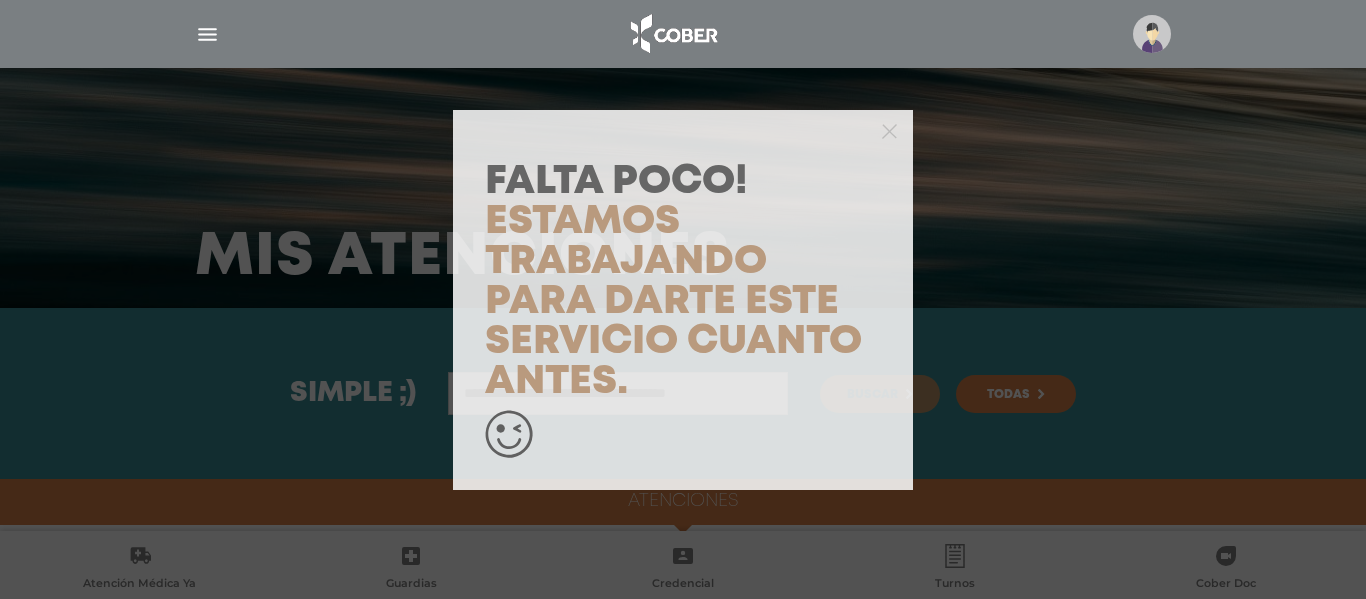 click on "Falta Poco!
Estamos trabajando para darte este servicio cuanto antes." at bounding box center [683, 299] 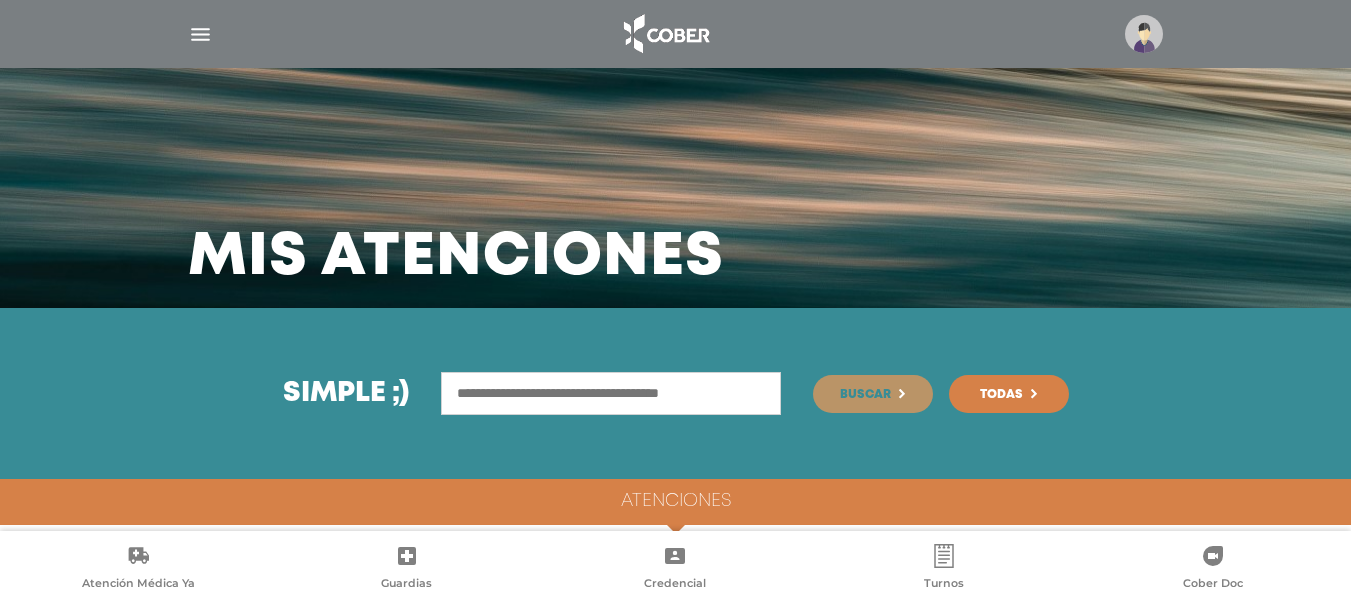 click at bounding box center (200, 34) 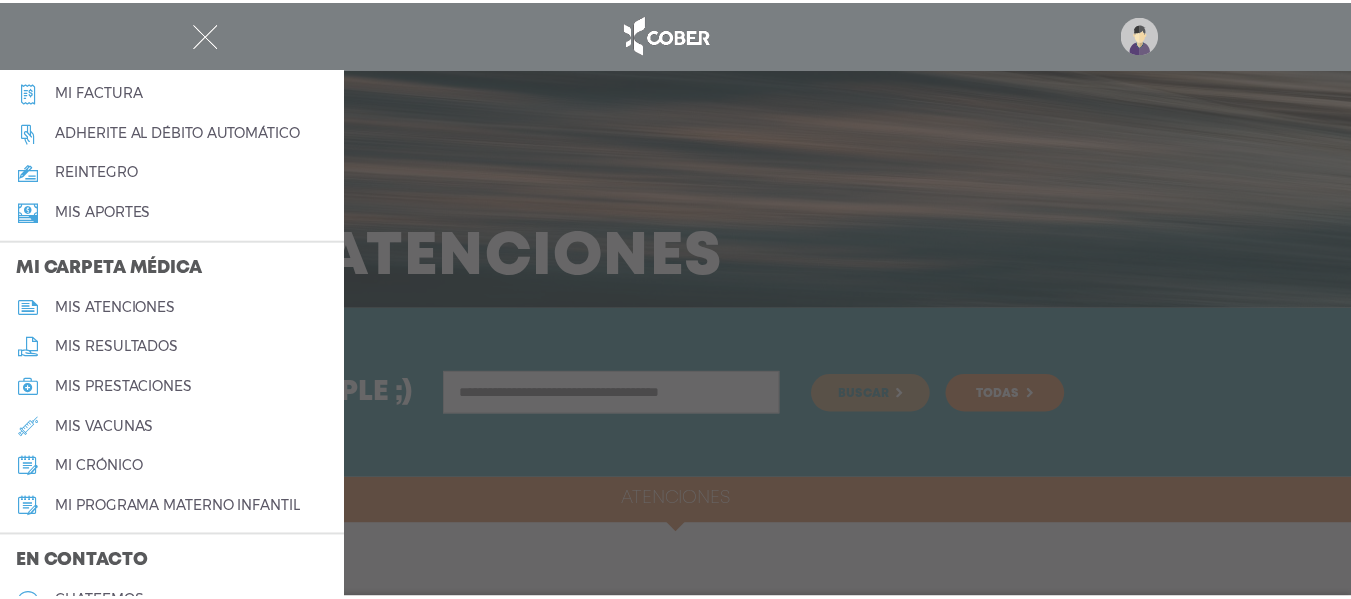 scroll, scrollTop: 800, scrollLeft: 0, axis: vertical 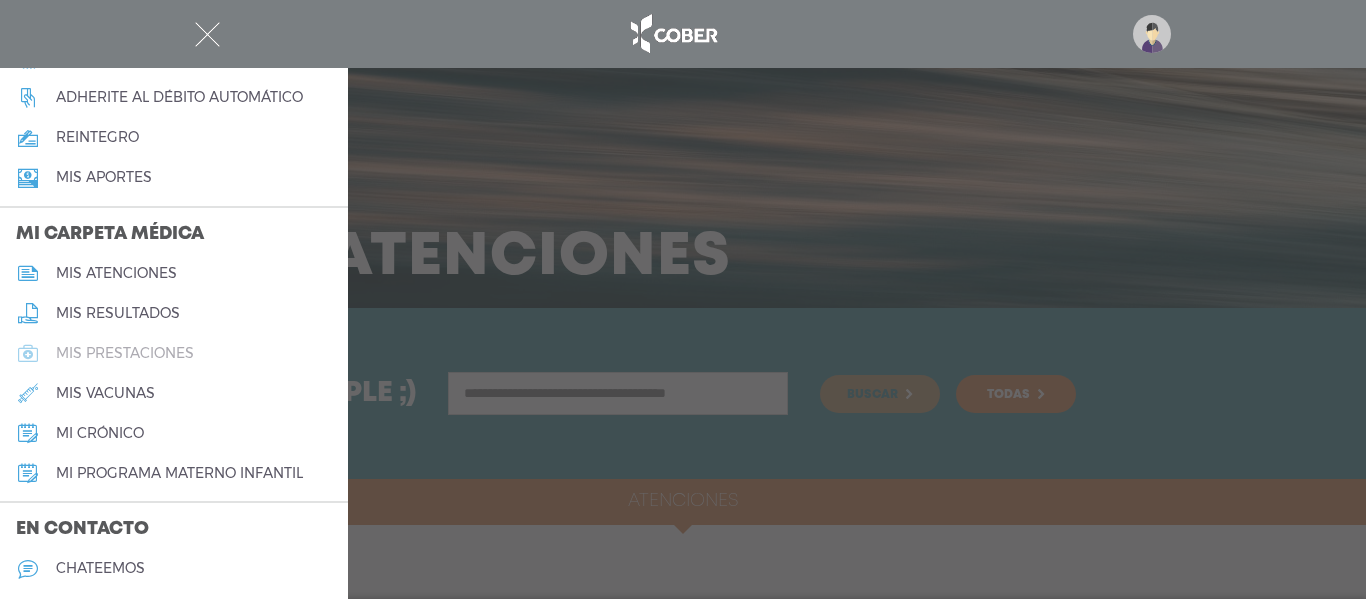 click on "mis prestaciones" at bounding box center (125, 353) 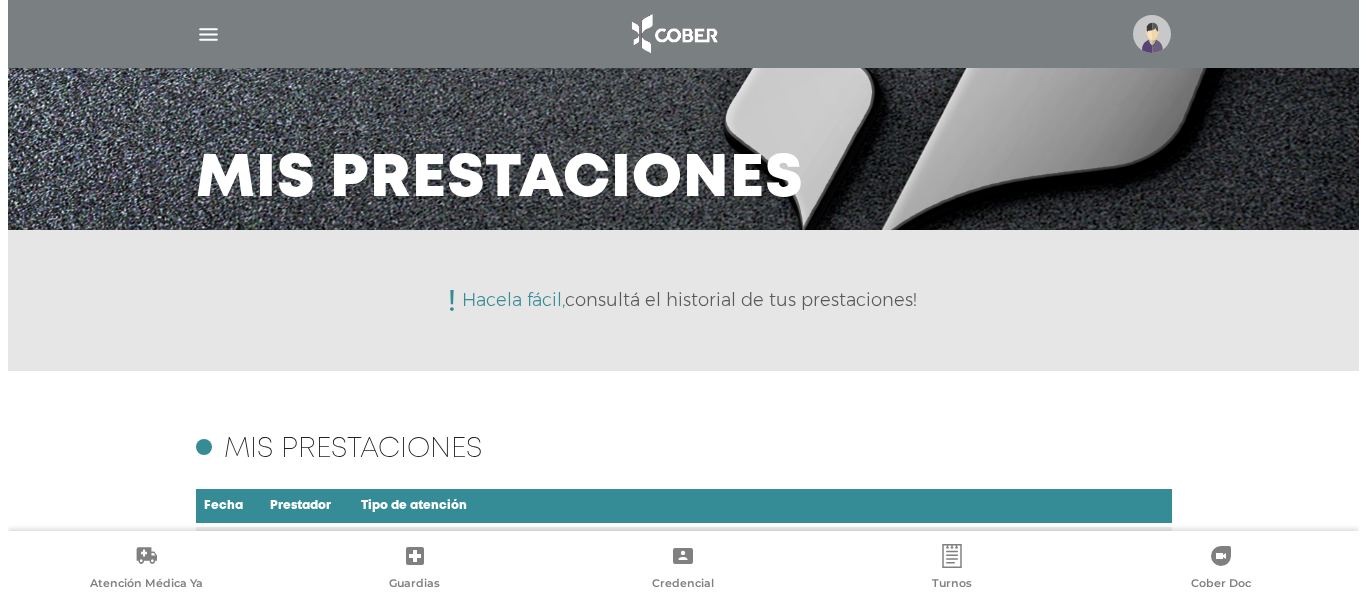 scroll, scrollTop: 0, scrollLeft: 0, axis: both 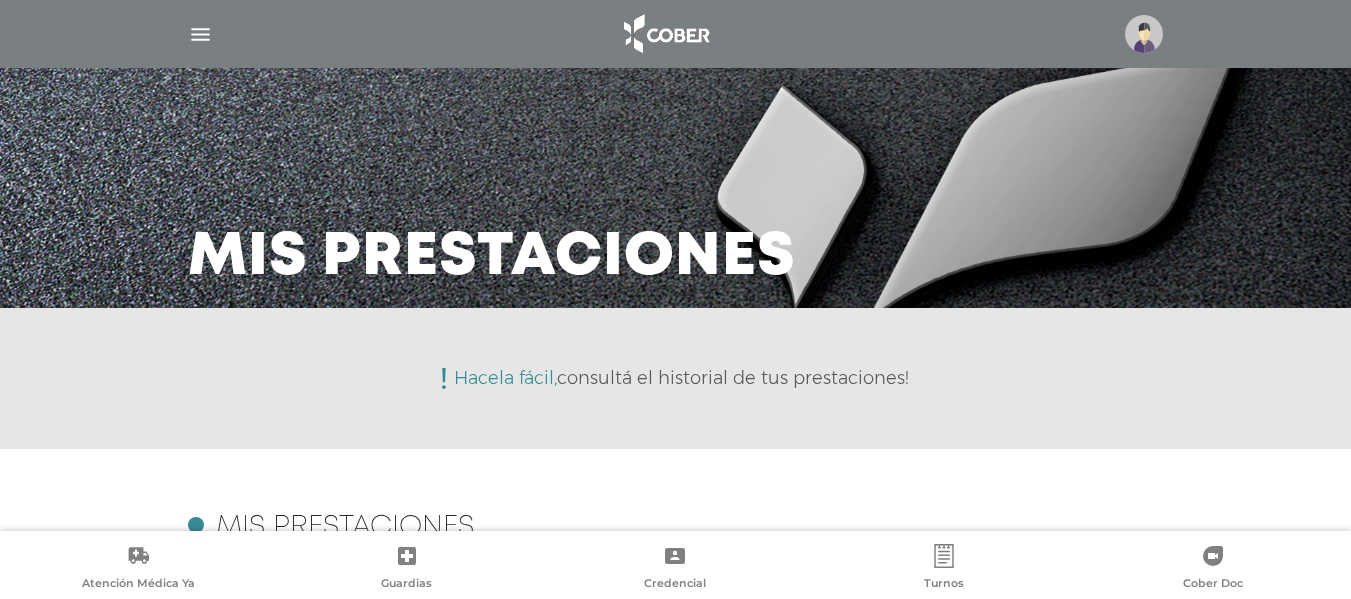 click at bounding box center (200, 34) 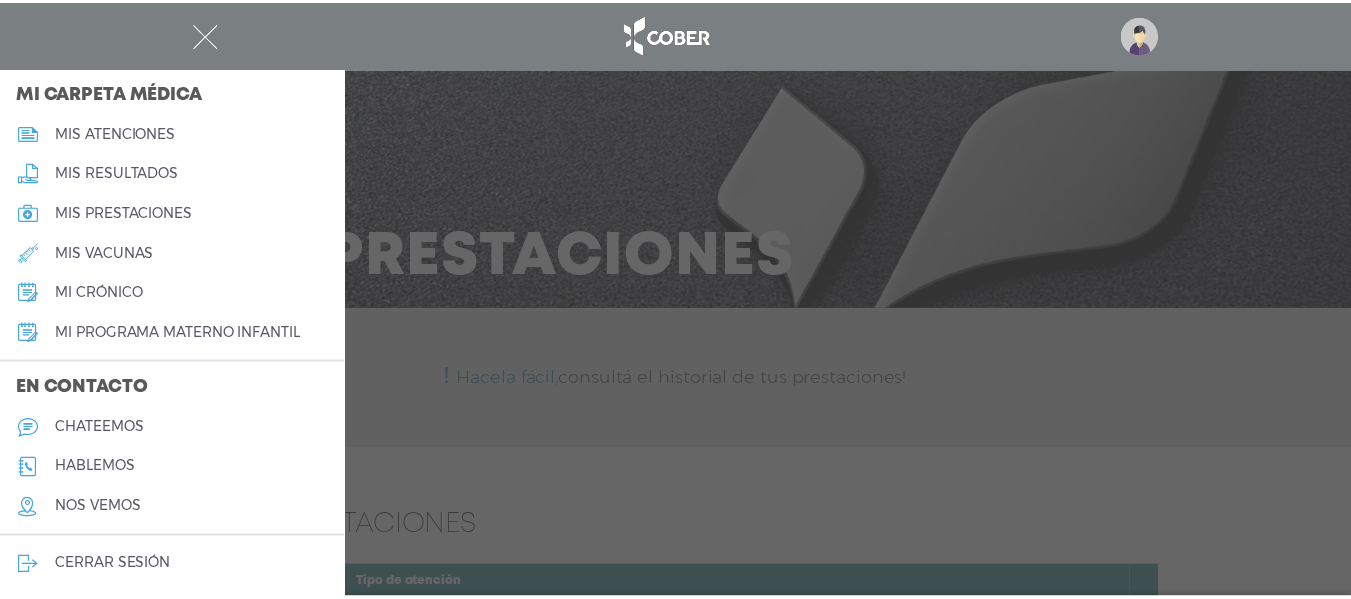 scroll, scrollTop: 944, scrollLeft: 0, axis: vertical 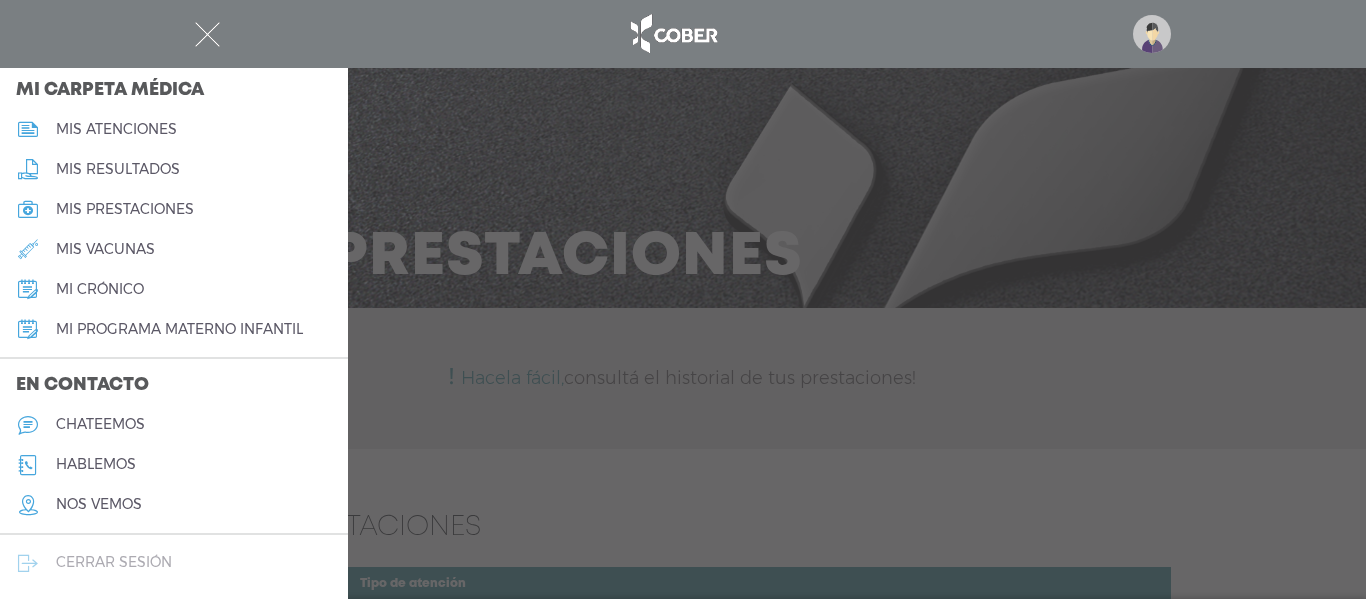 click on "cerrar sesión" at bounding box center (114, 562) 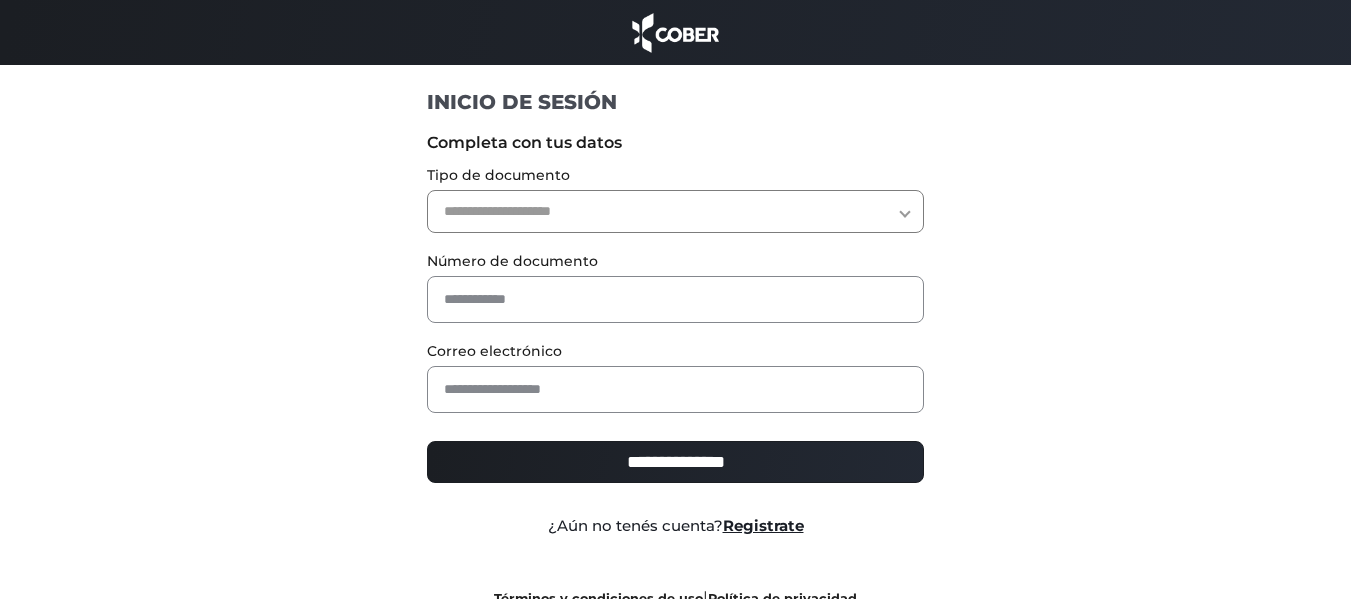 scroll, scrollTop: 0, scrollLeft: 0, axis: both 